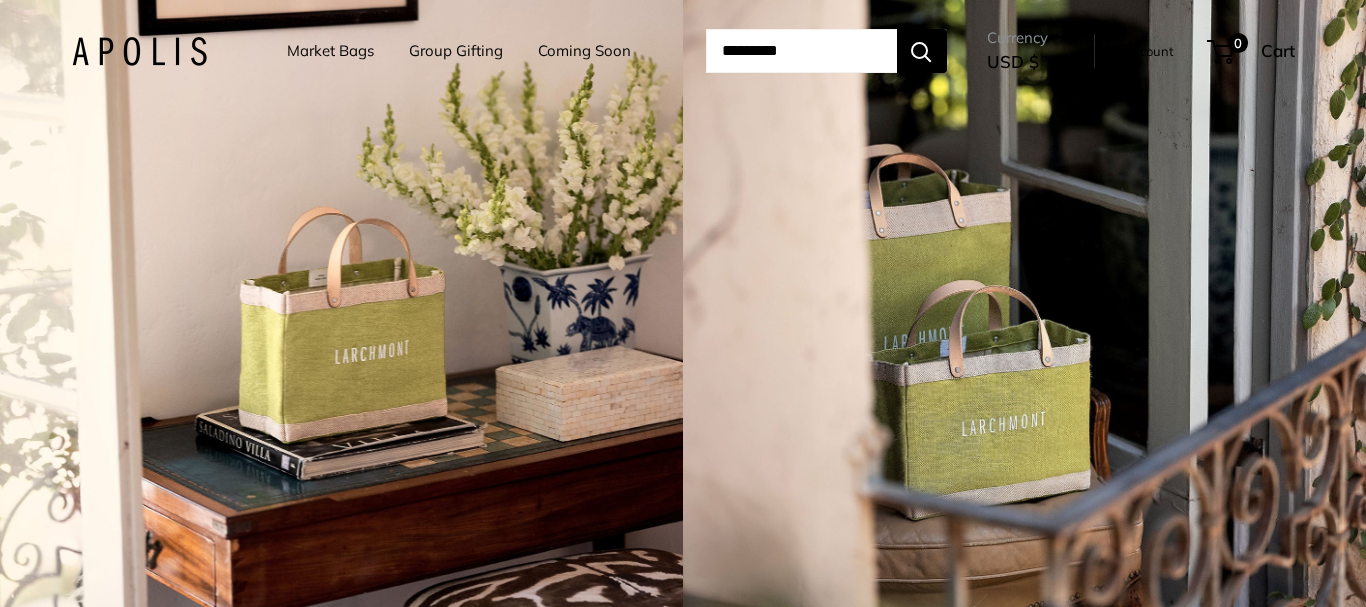 scroll, scrollTop: 0, scrollLeft: 0, axis: both 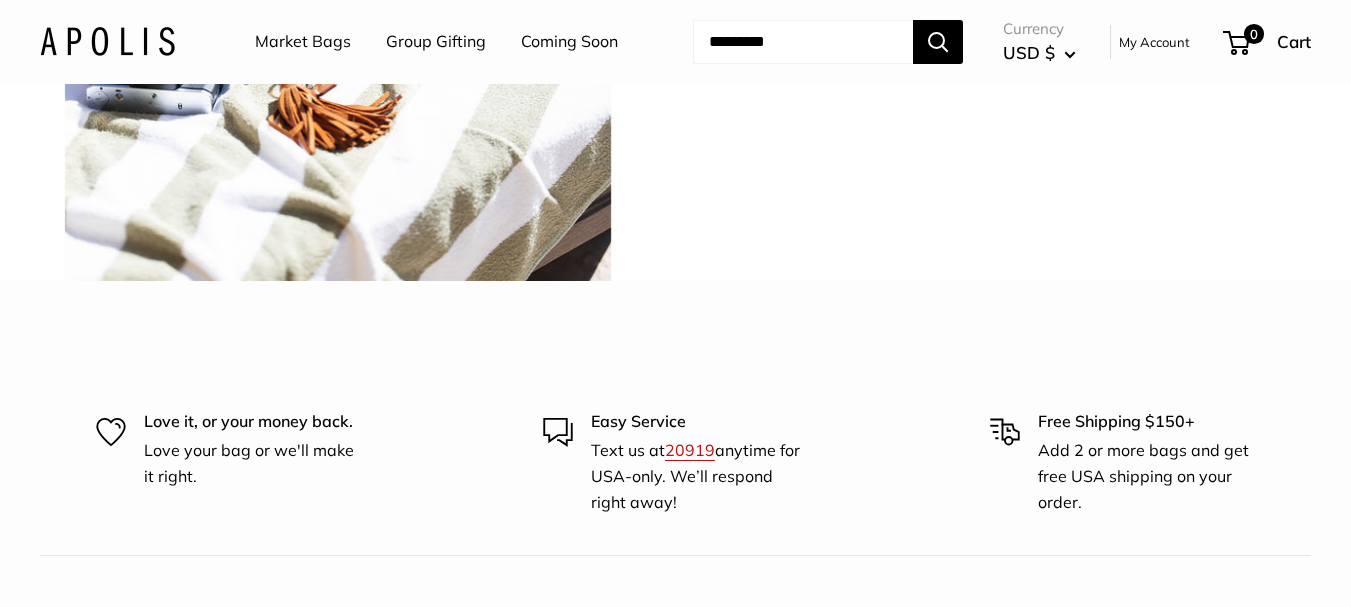 click on "View all" at bounding box center (712, -430) 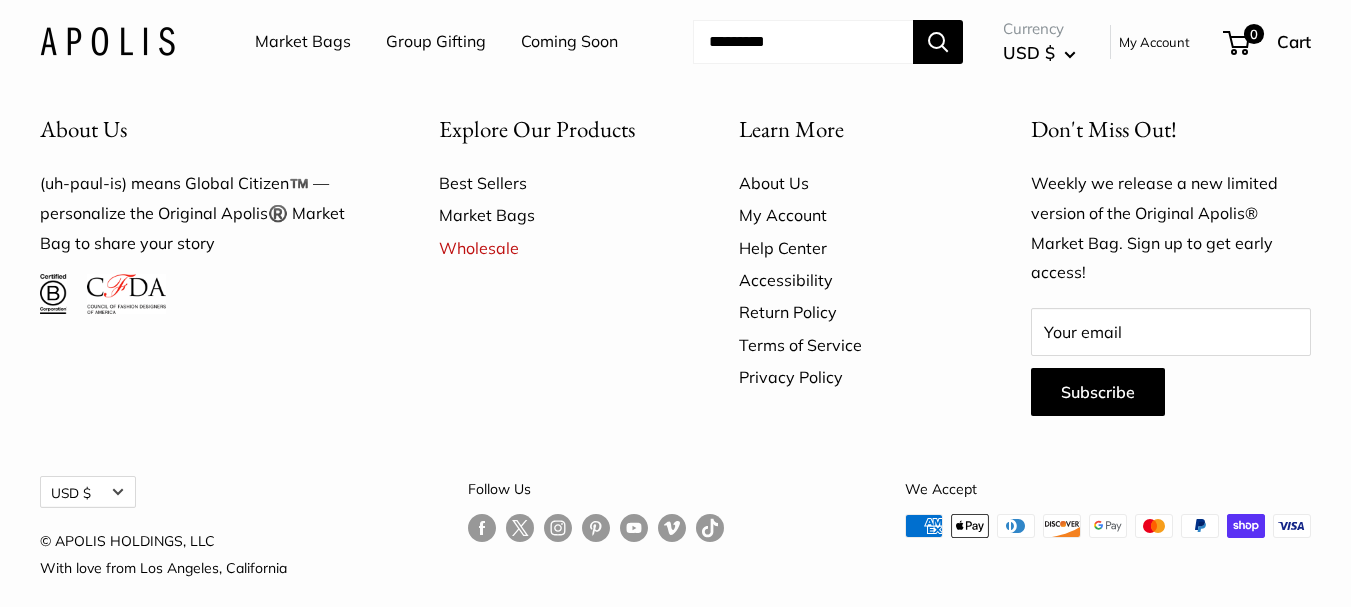 scroll, scrollTop: 5161, scrollLeft: 0, axis: vertical 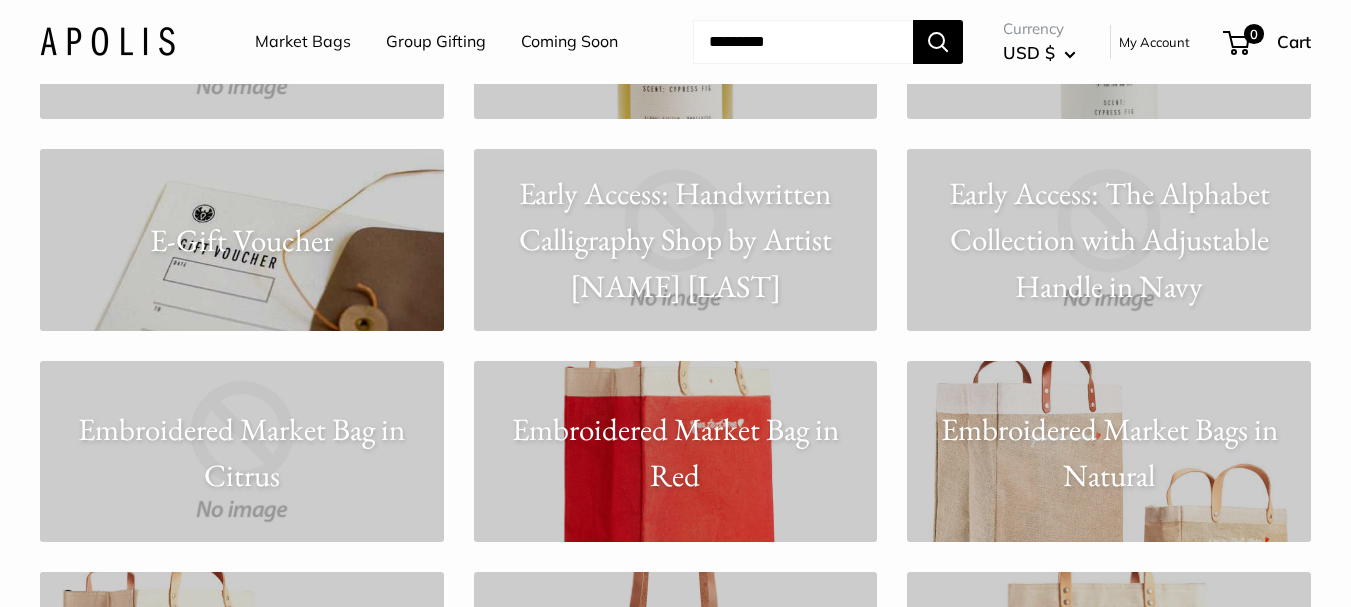 click on "Market Bags Group Gifting Coming Soon" at bounding box center (454, 42) 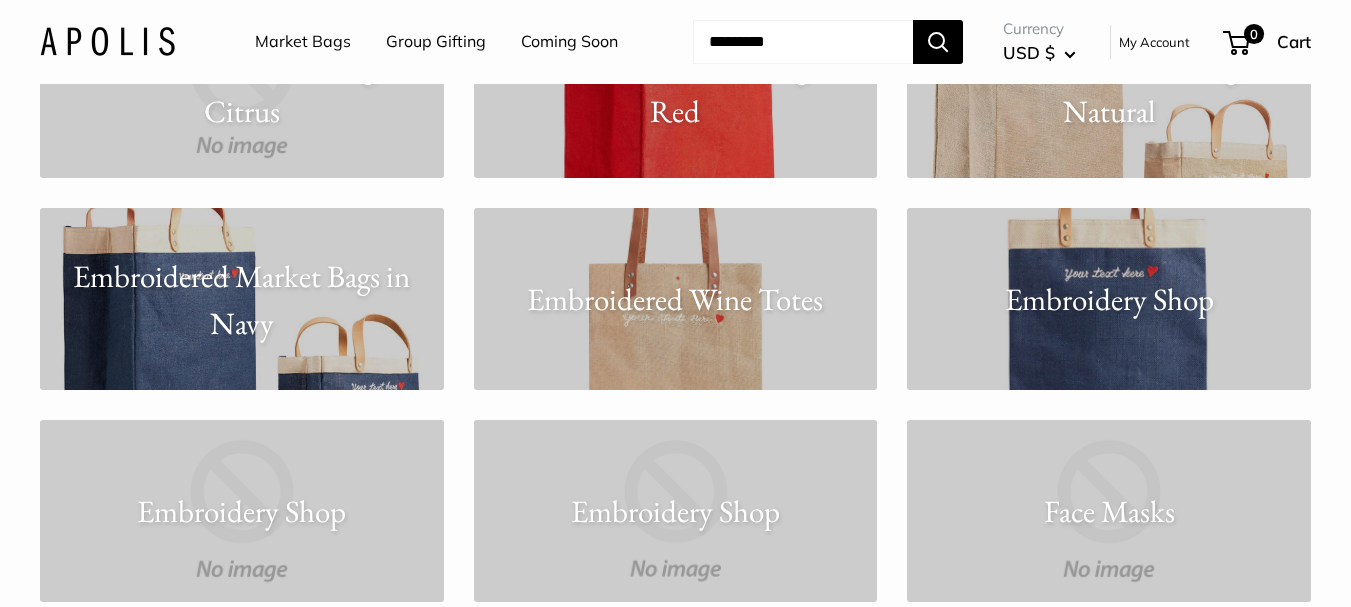 scroll, scrollTop: 4934, scrollLeft: 0, axis: vertical 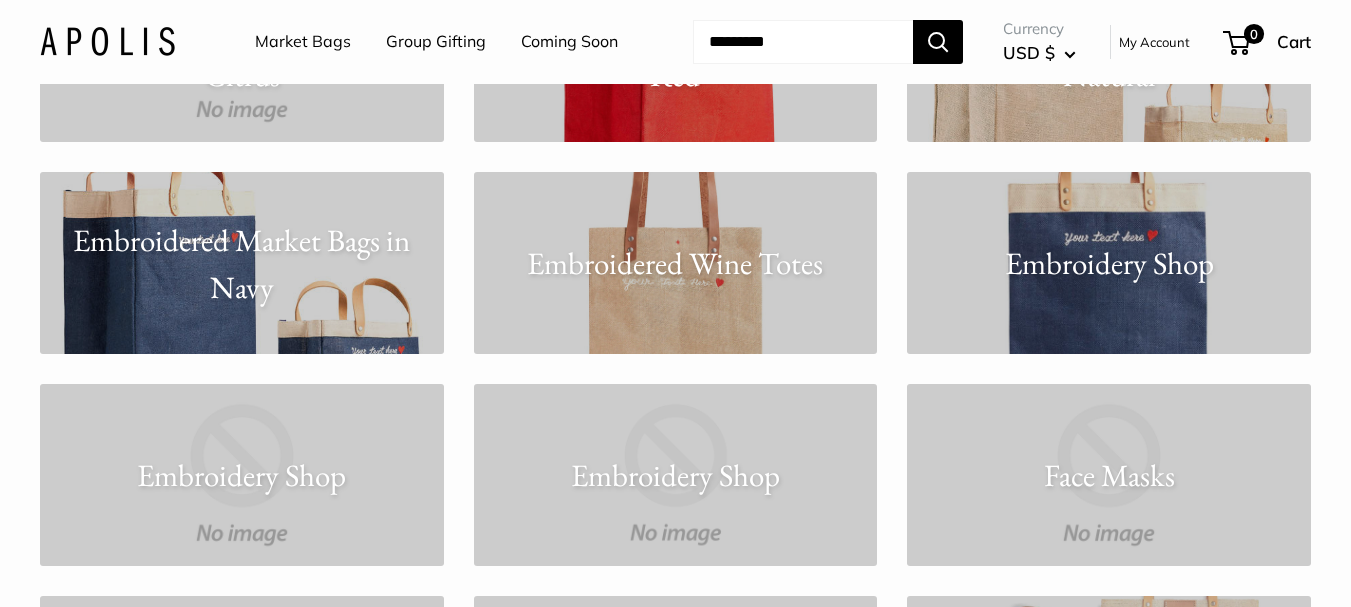 click on "Market Bags" at bounding box center [303, 42] 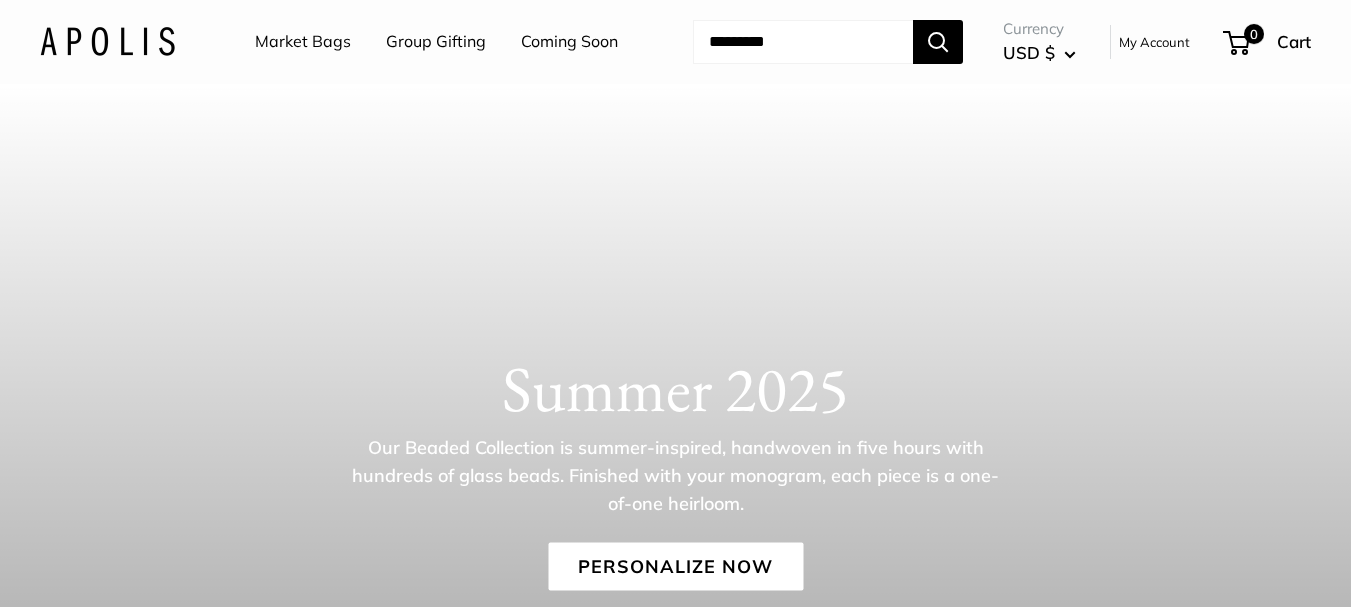 scroll, scrollTop: 0, scrollLeft: 0, axis: both 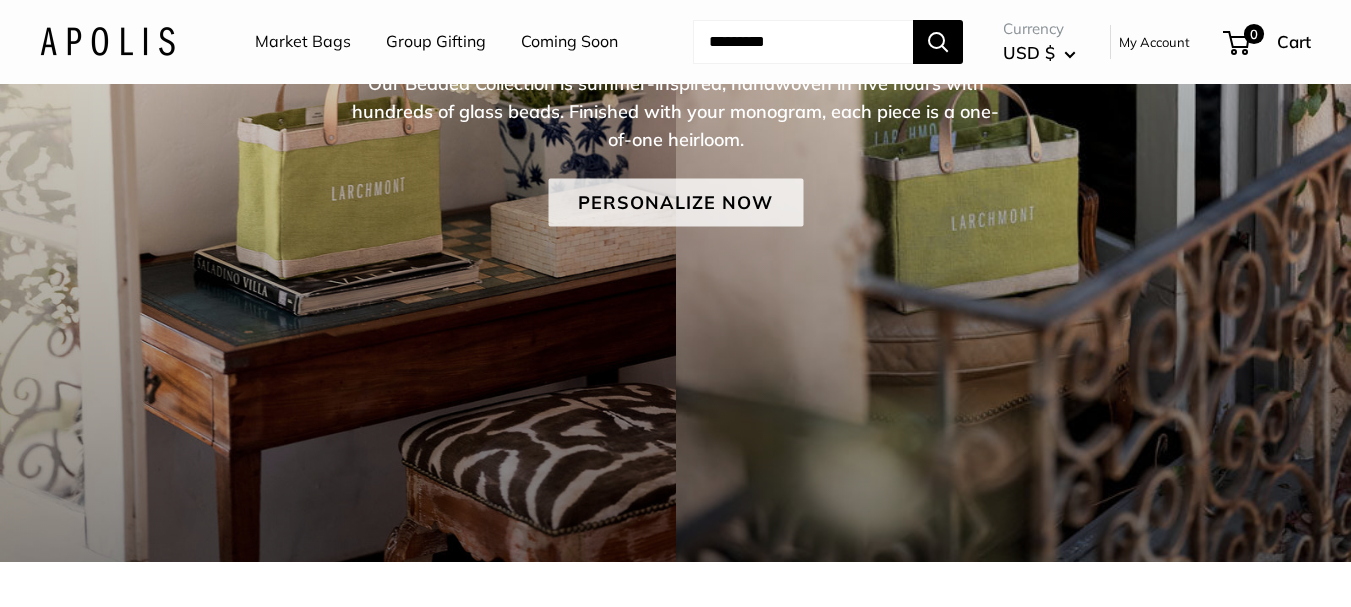 click on "Personalize Now" at bounding box center [675, 202] 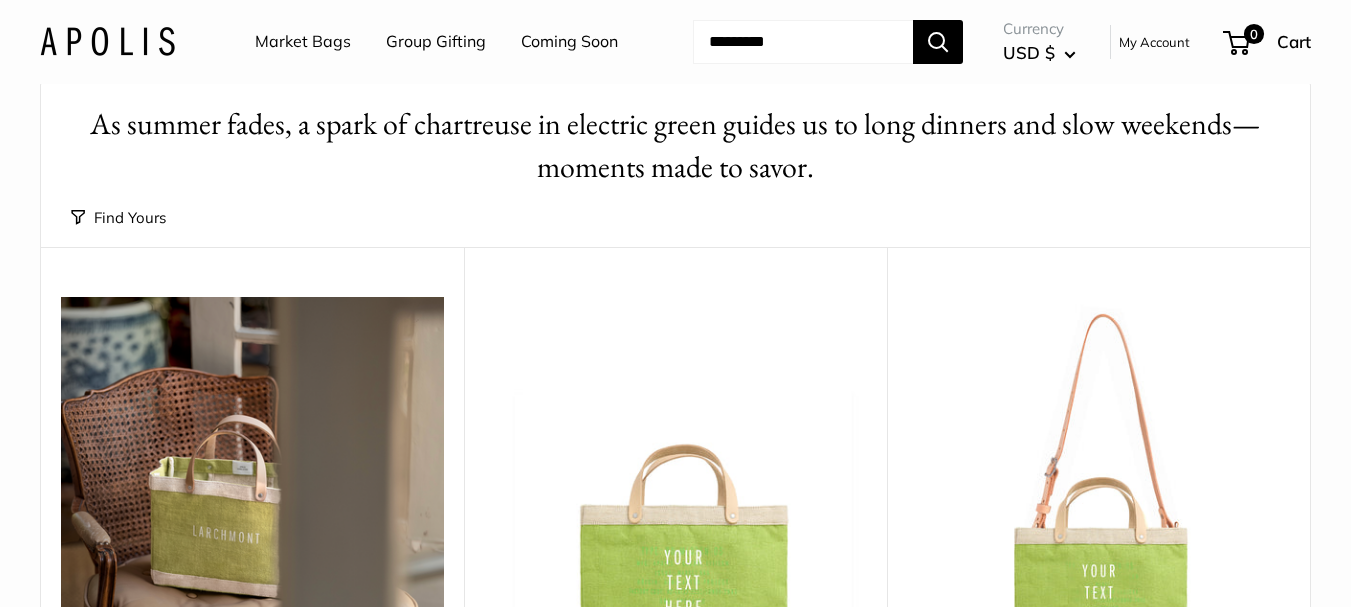 scroll, scrollTop: 300, scrollLeft: 0, axis: vertical 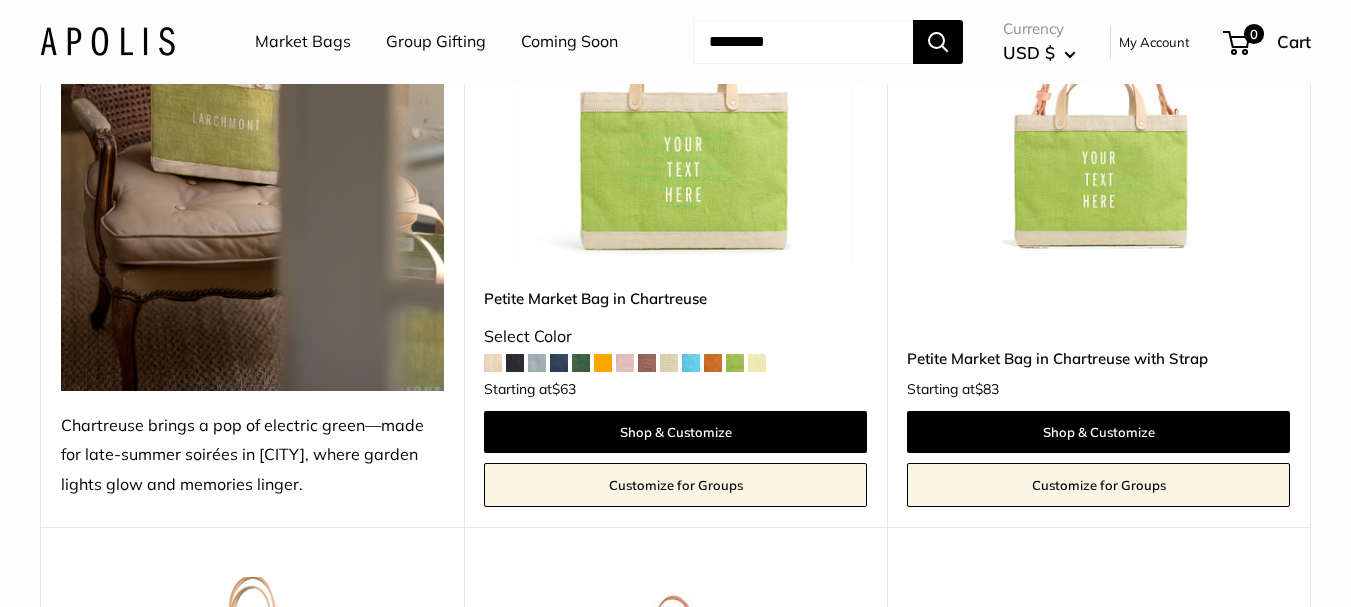 click at bounding box center (559, 363) 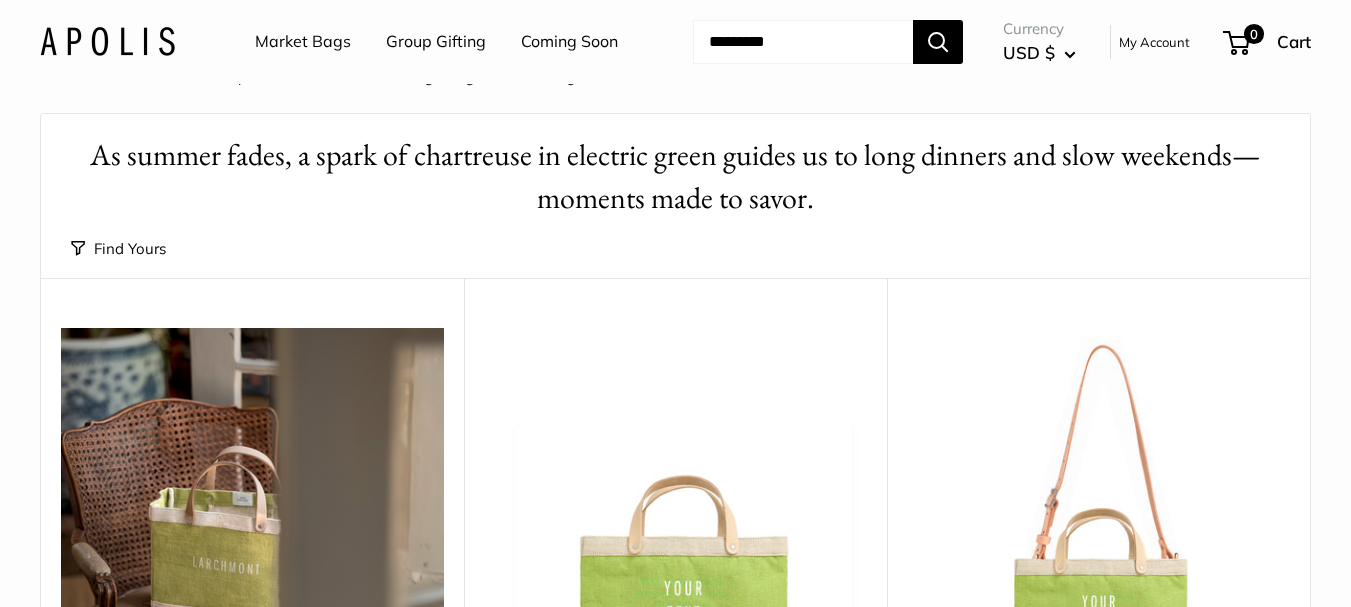 scroll, scrollTop: 0, scrollLeft: 0, axis: both 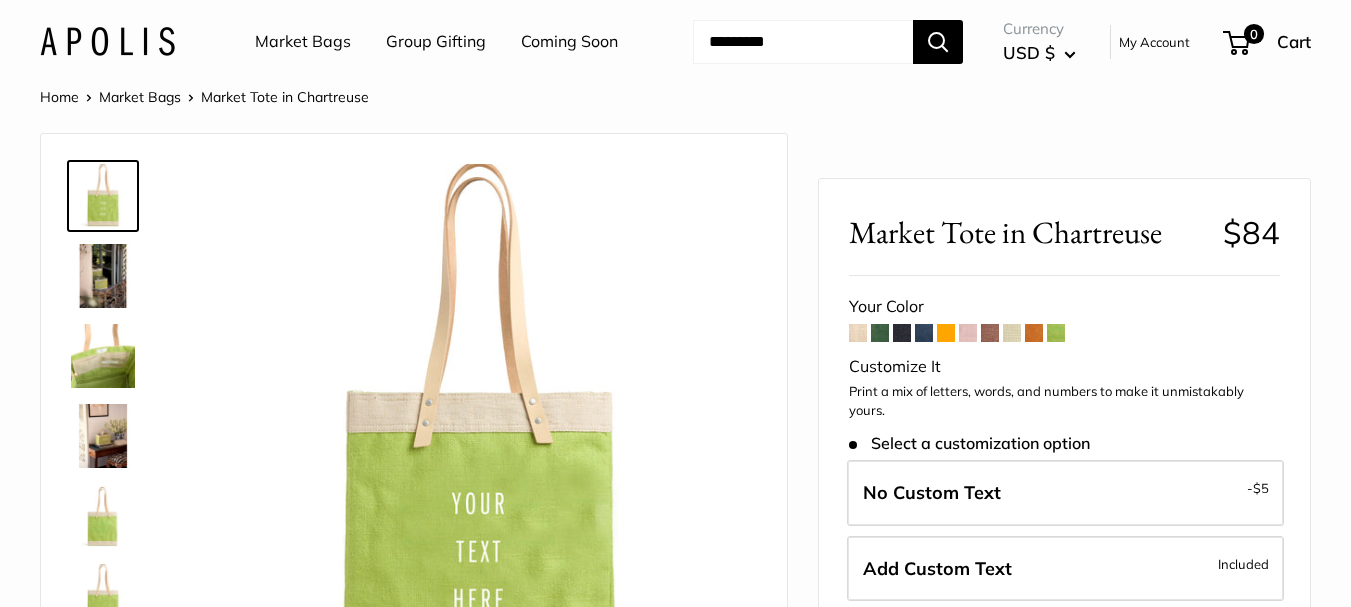click at bounding box center (1056, 333) 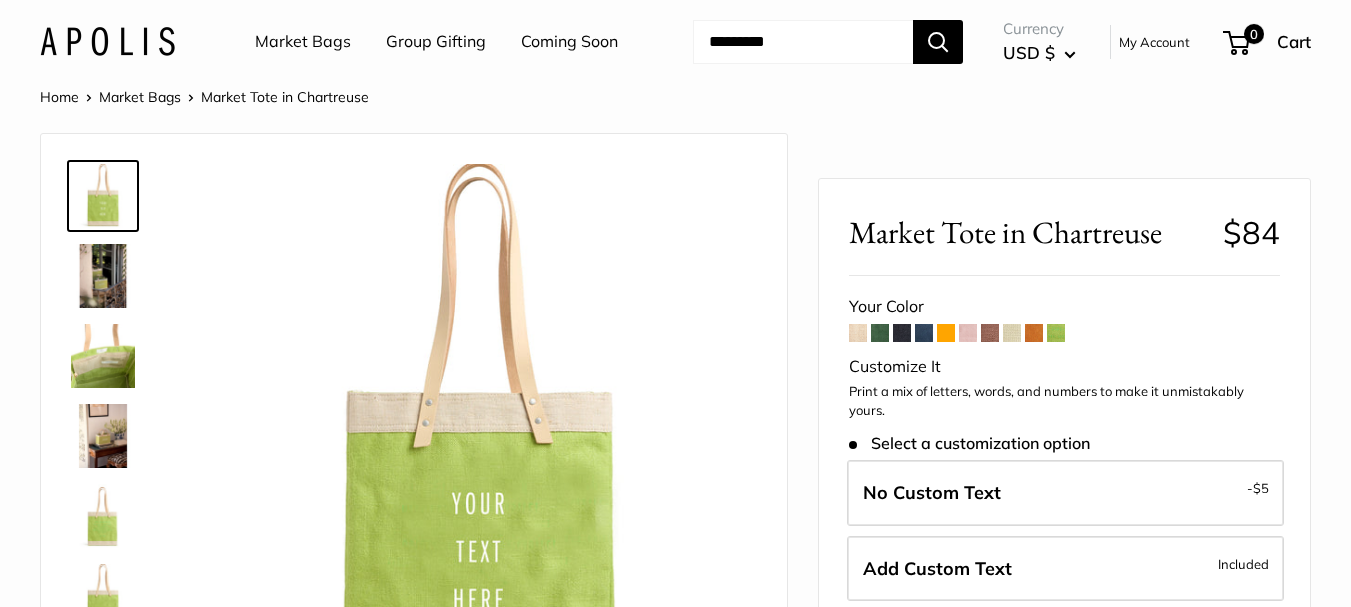 scroll, scrollTop: 0, scrollLeft: 0, axis: both 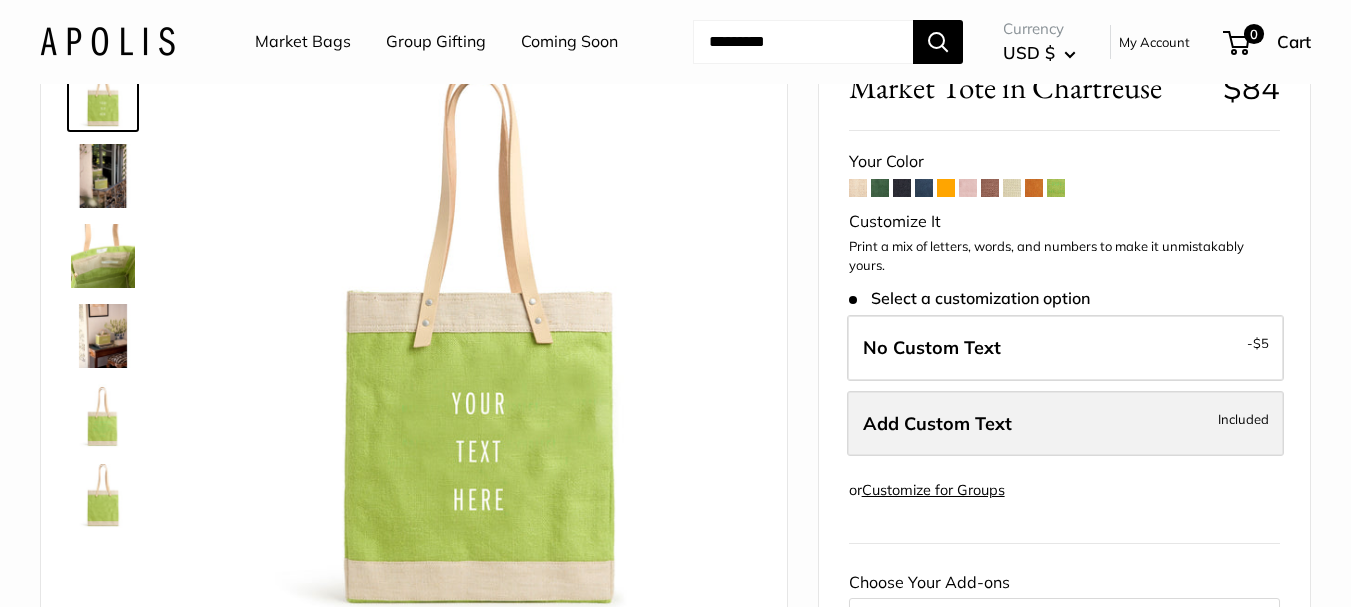 click on "Add Custom Text
Included" at bounding box center (1065, 424) 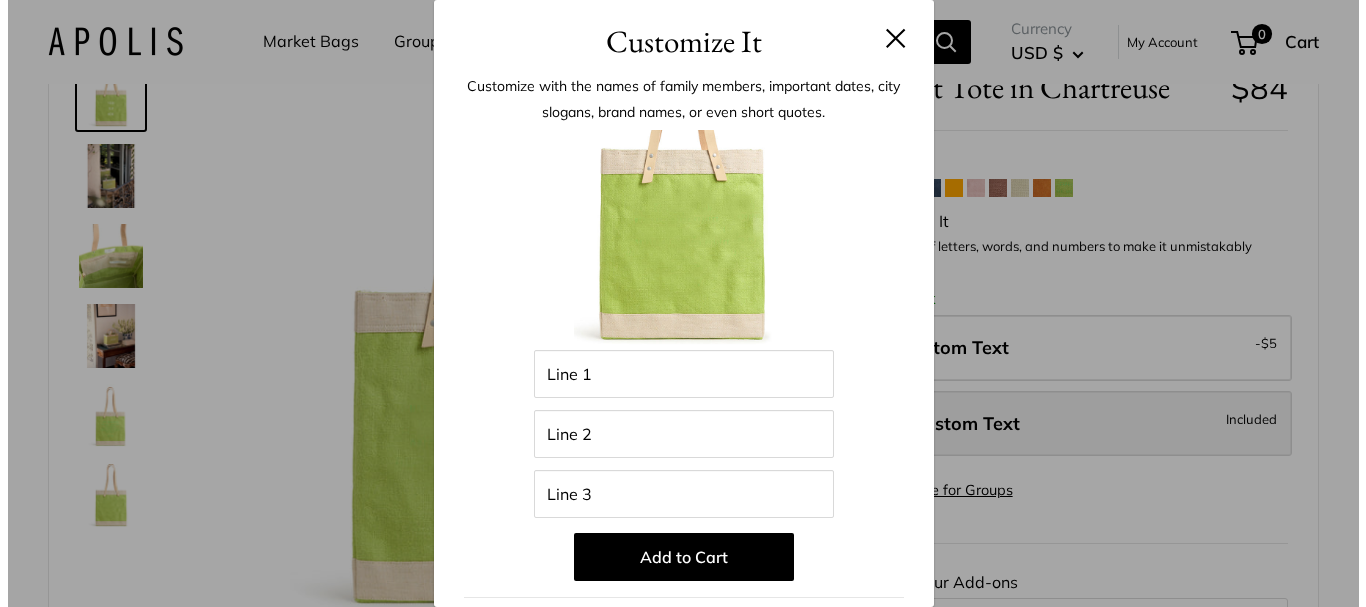 scroll, scrollTop: 36, scrollLeft: 0, axis: vertical 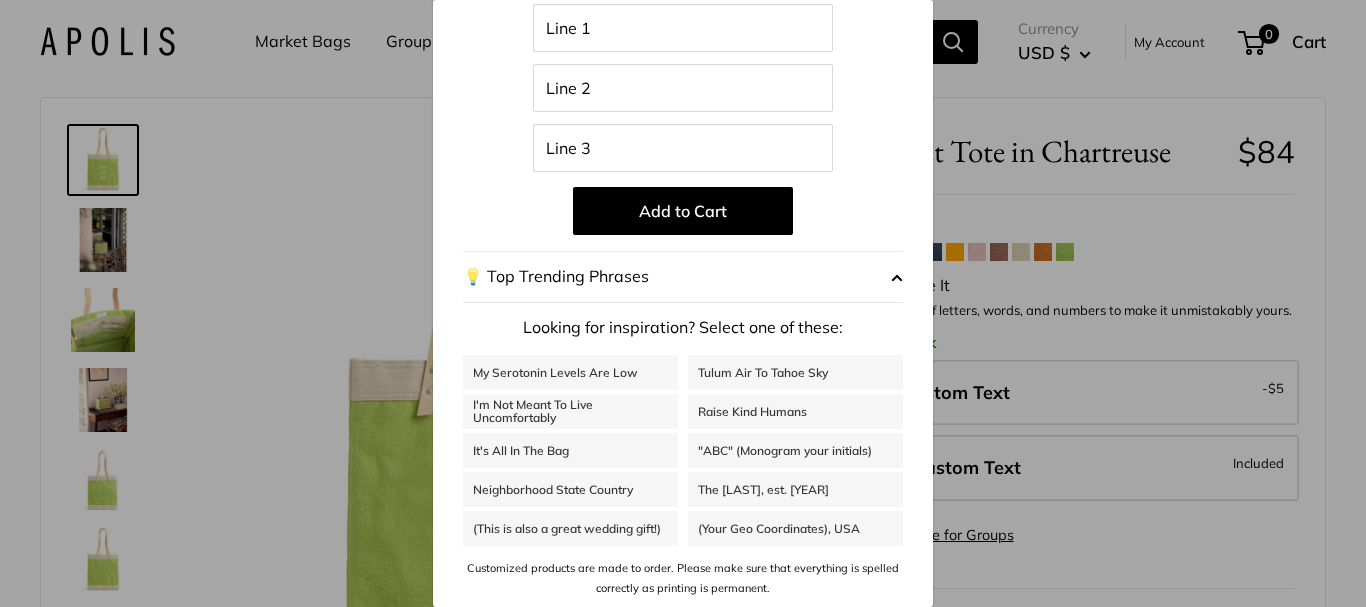 click on "Raise Kind Humans" at bounding box center [795, 411] 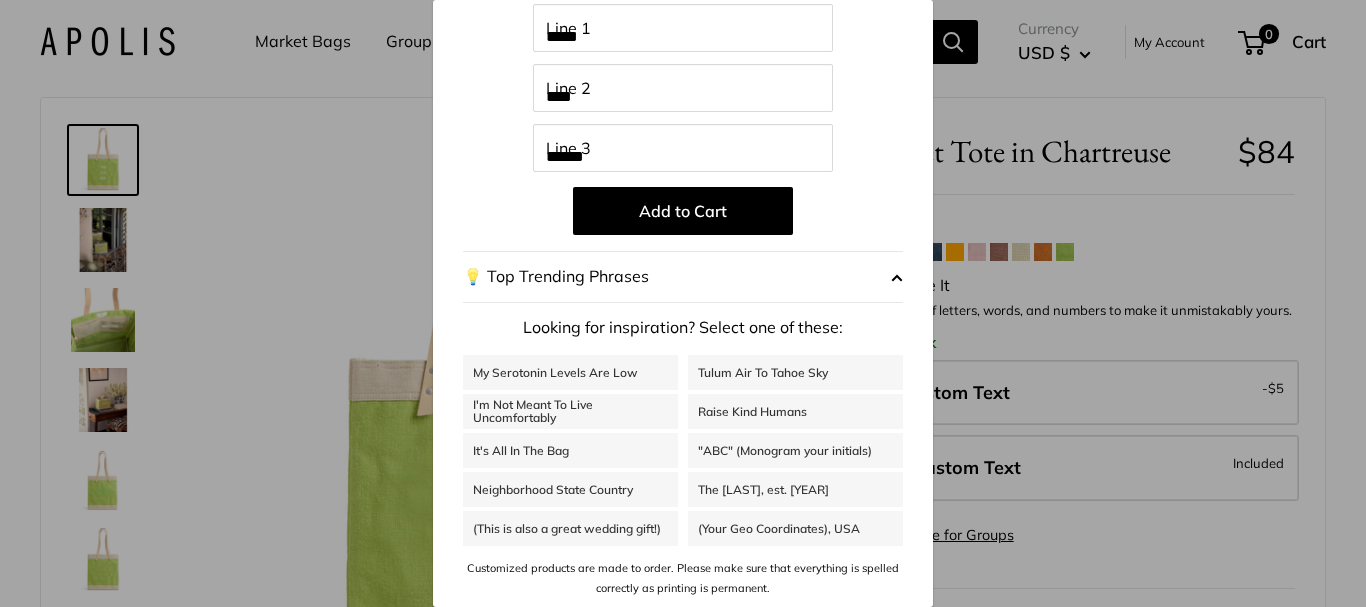 scroll, scrollTop: 130, scrollLeft: 0, axis: vertical 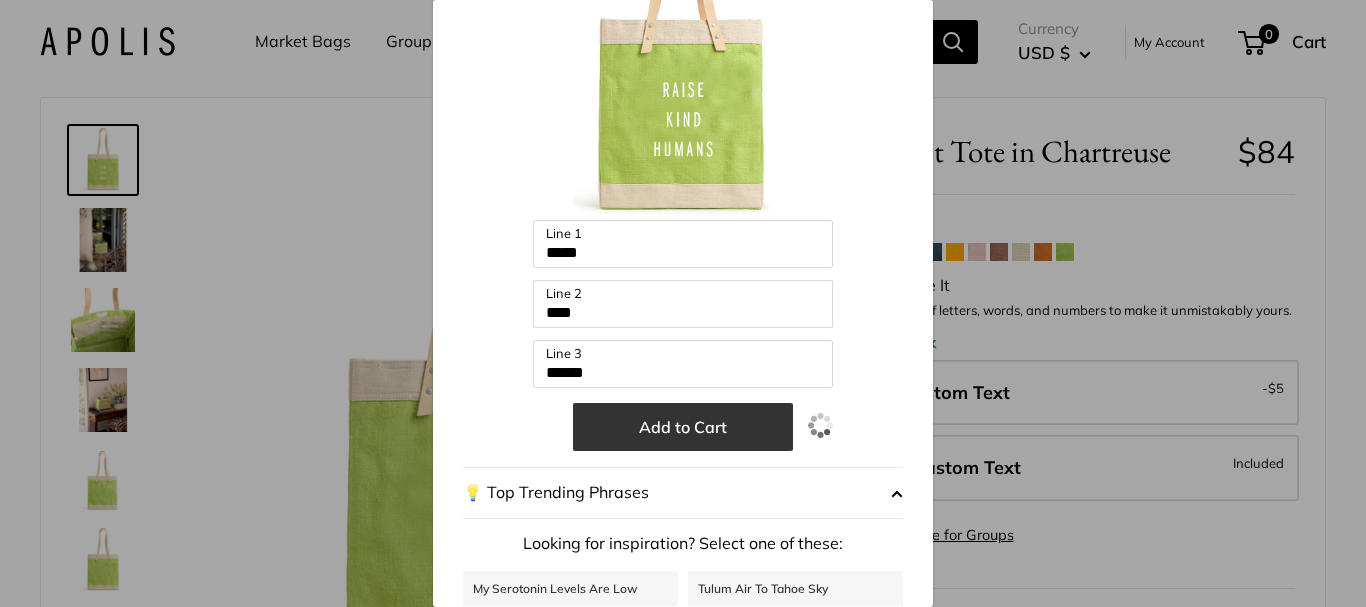click on "Add to Cart" at bounding box center [683, 427] 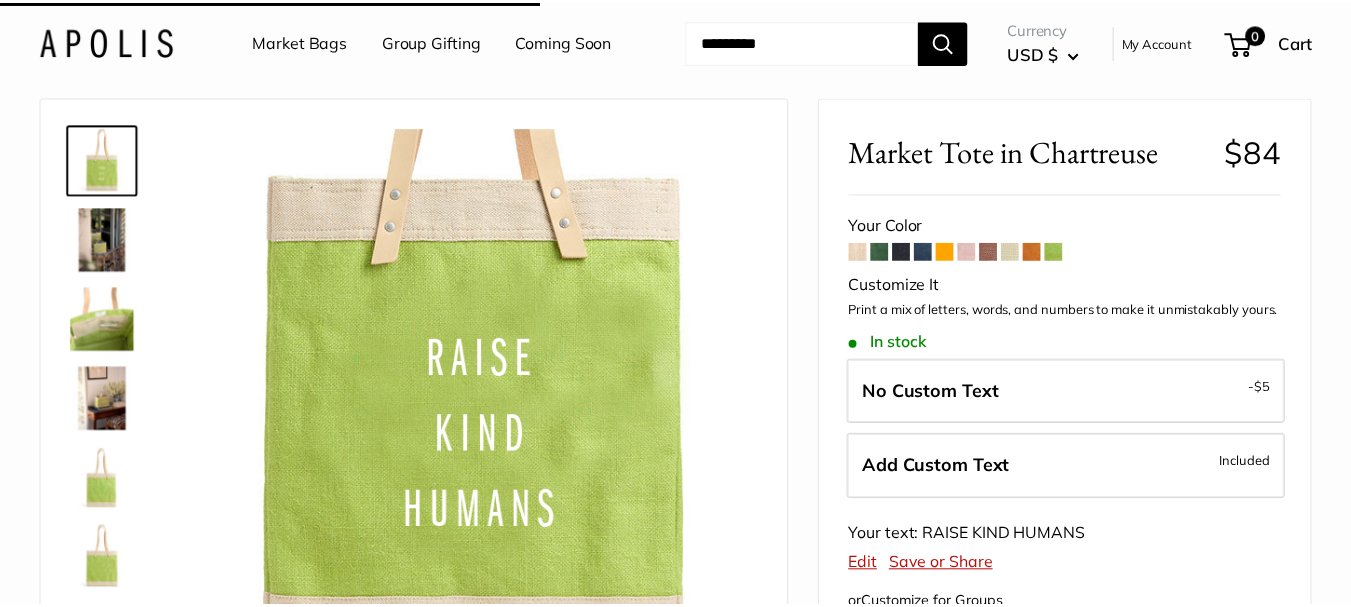 scroll, scrollTop: 100, scrollLeft: 0, axis: vertical 